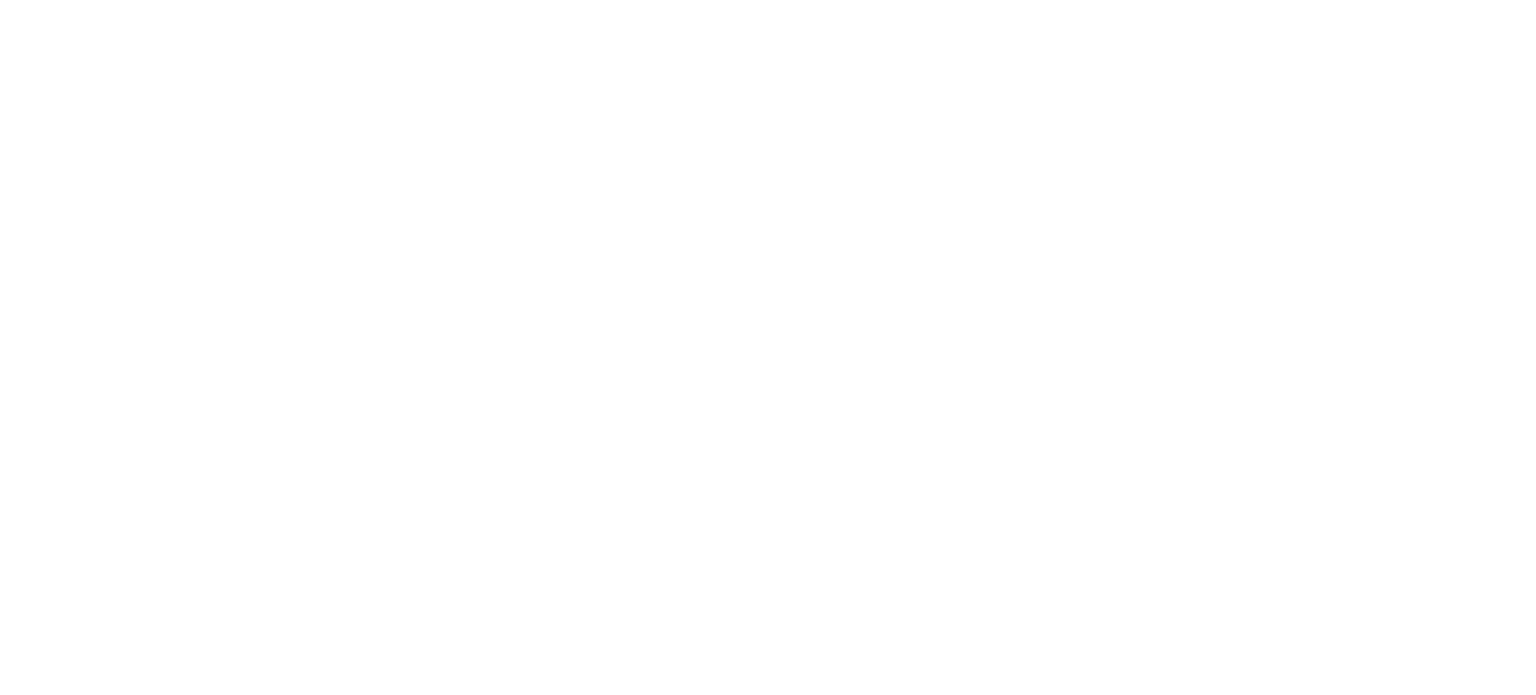 scroll, scrollTop: 0, scrollLeft: 0, axis: both 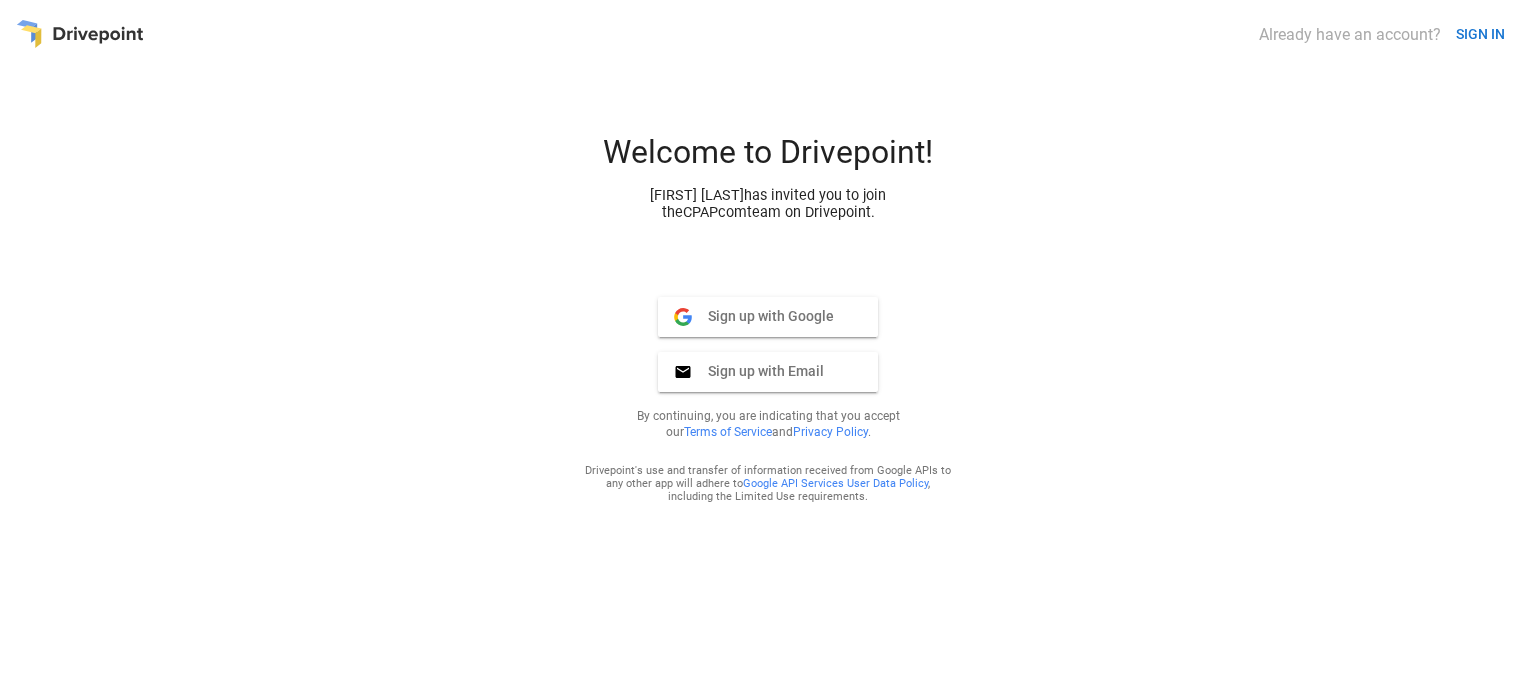 click on "Sign up with Google" at bounding box center (763, 316) 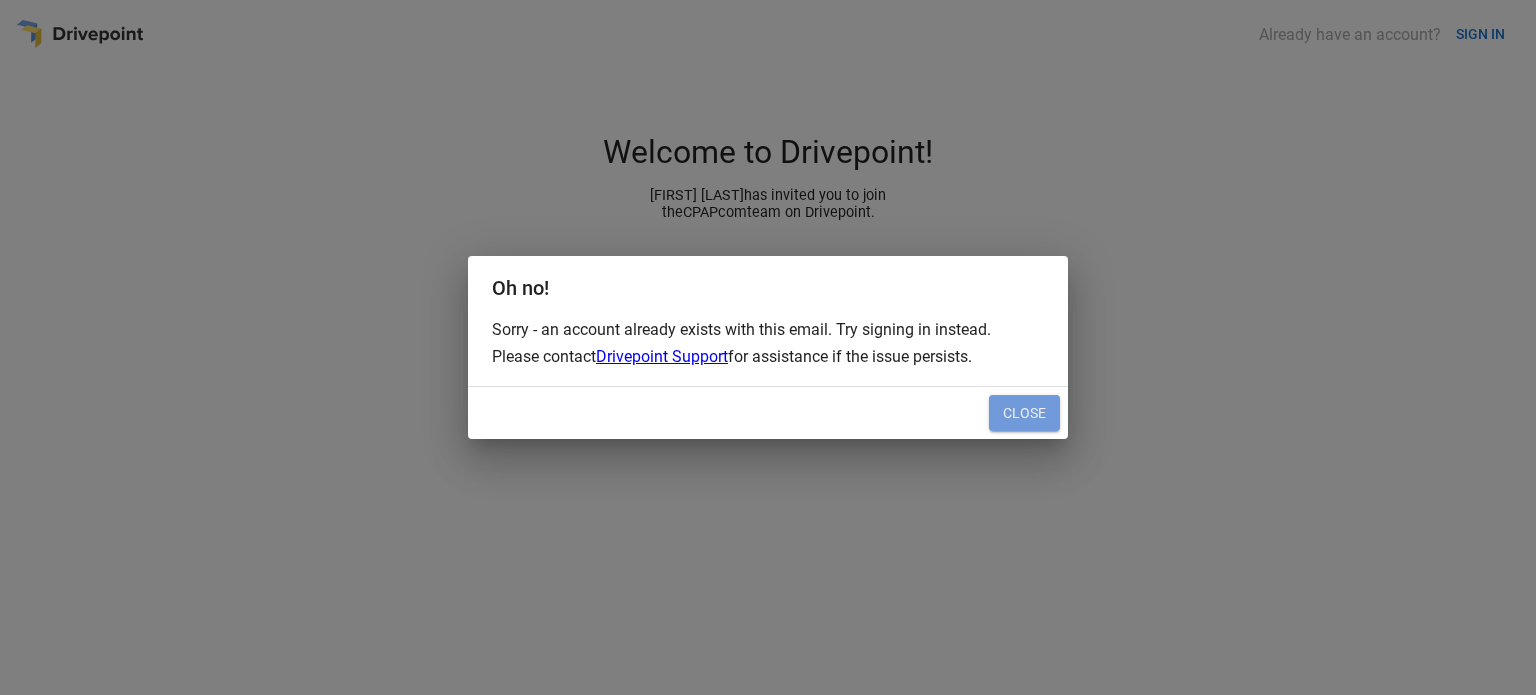 click on "Close" at bounding box center (1024, 413) 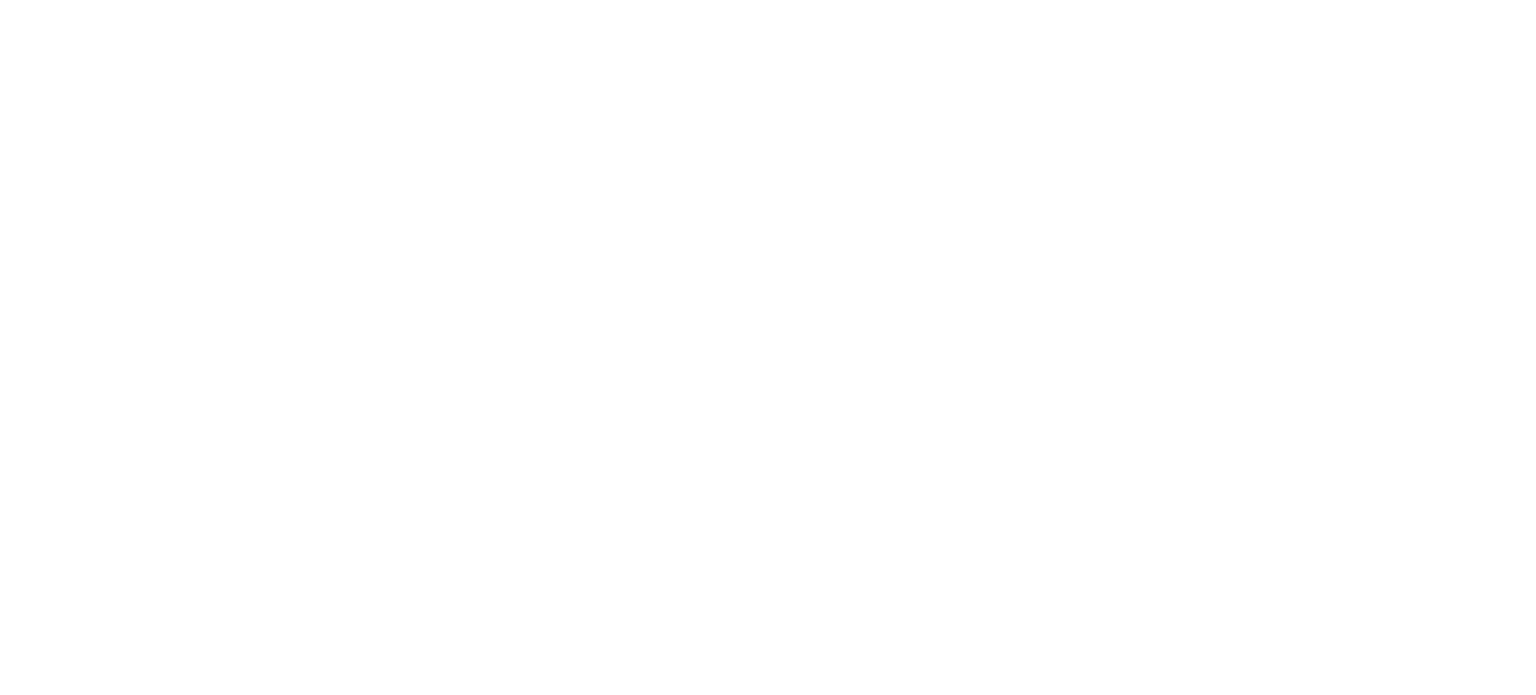 scroll, scrollTop: 0, scrollLeft: 0, axis: both 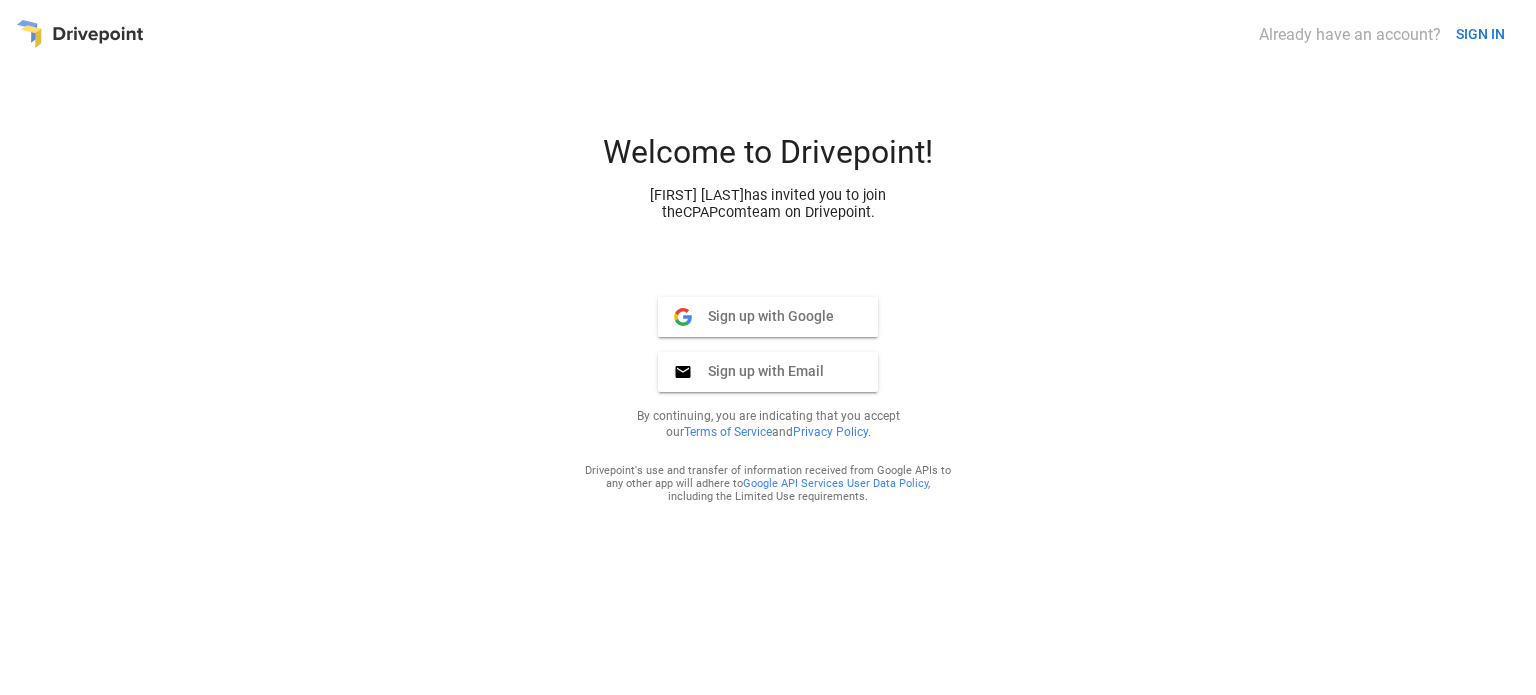 click on "Sign up with Google Google" at bounding box center (768, 317) 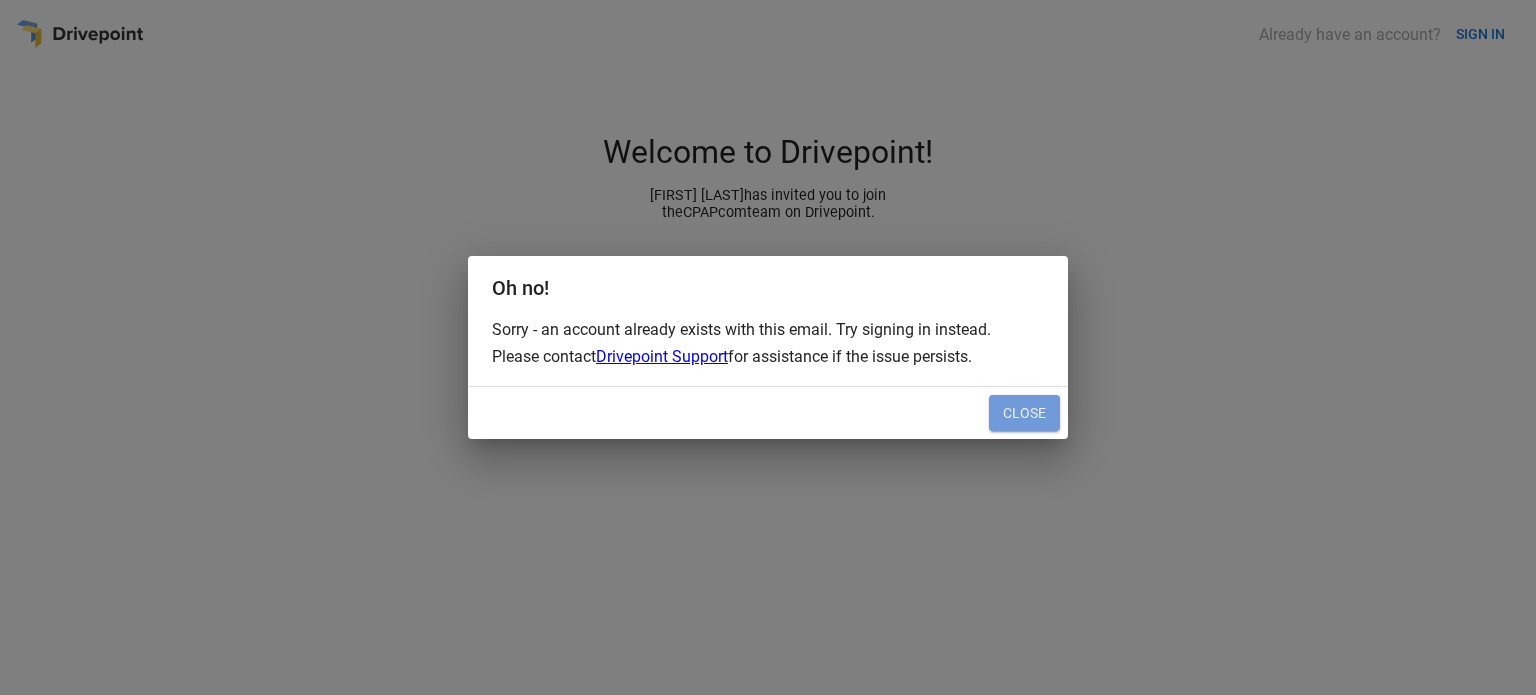 click on "Close" at bounding box center [1024, 413] 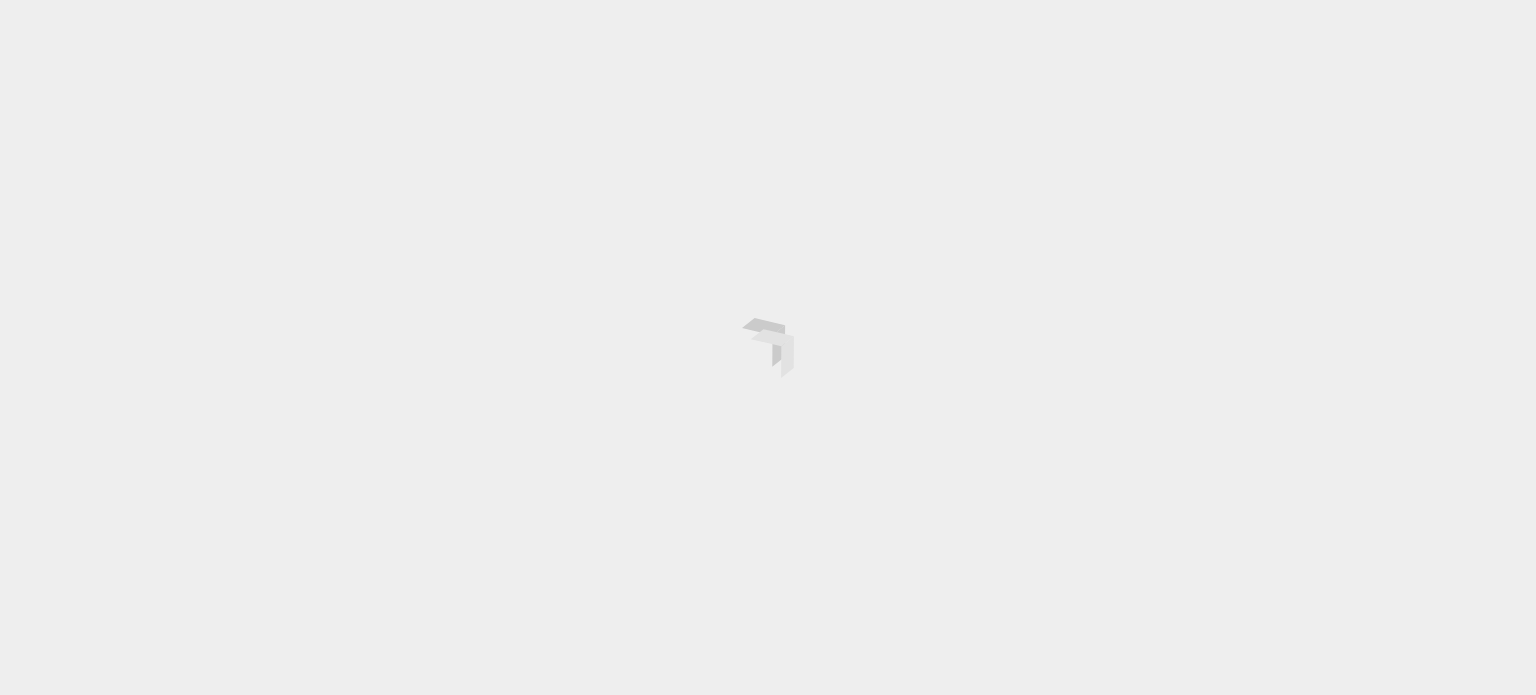 scroll, scrollTop: 0, scrollLeft: 0, axis: both 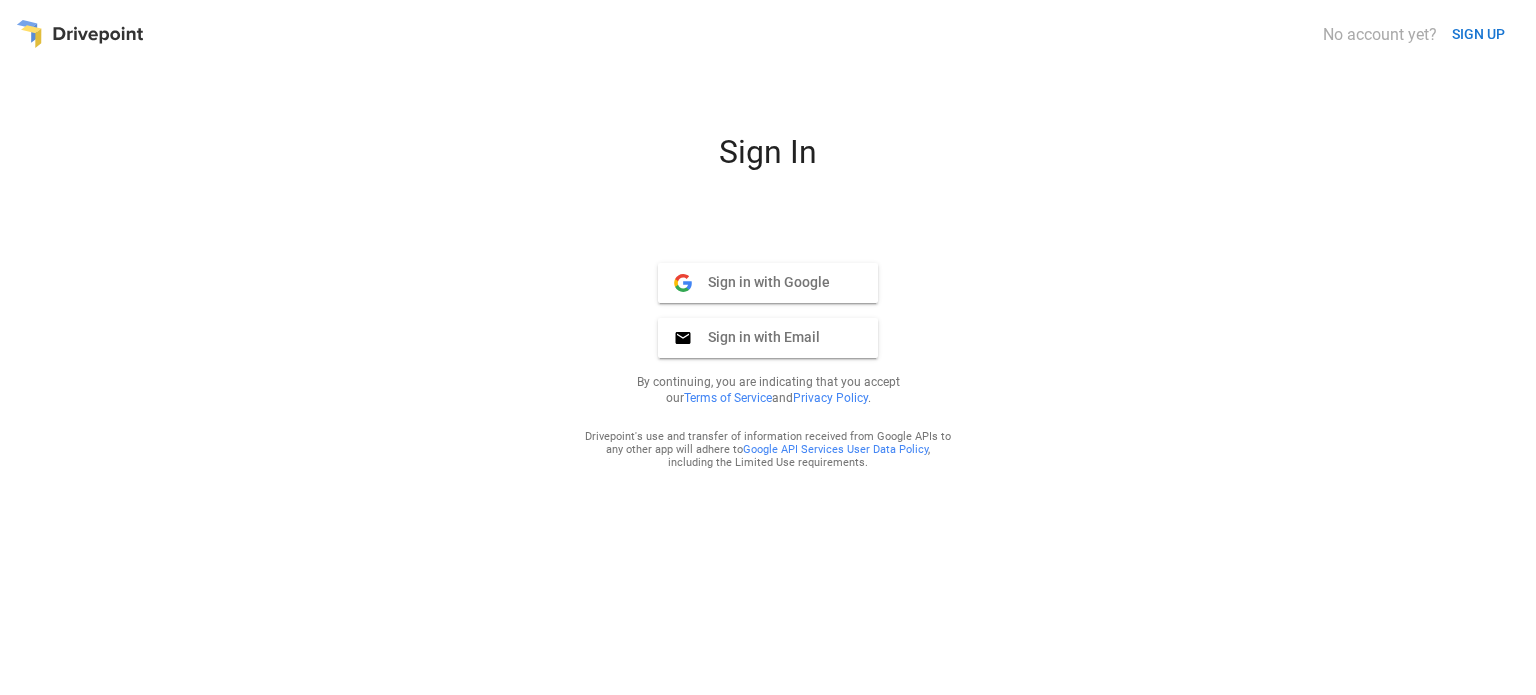 click on "Sign in with Google" at bounding box center (761, 282) 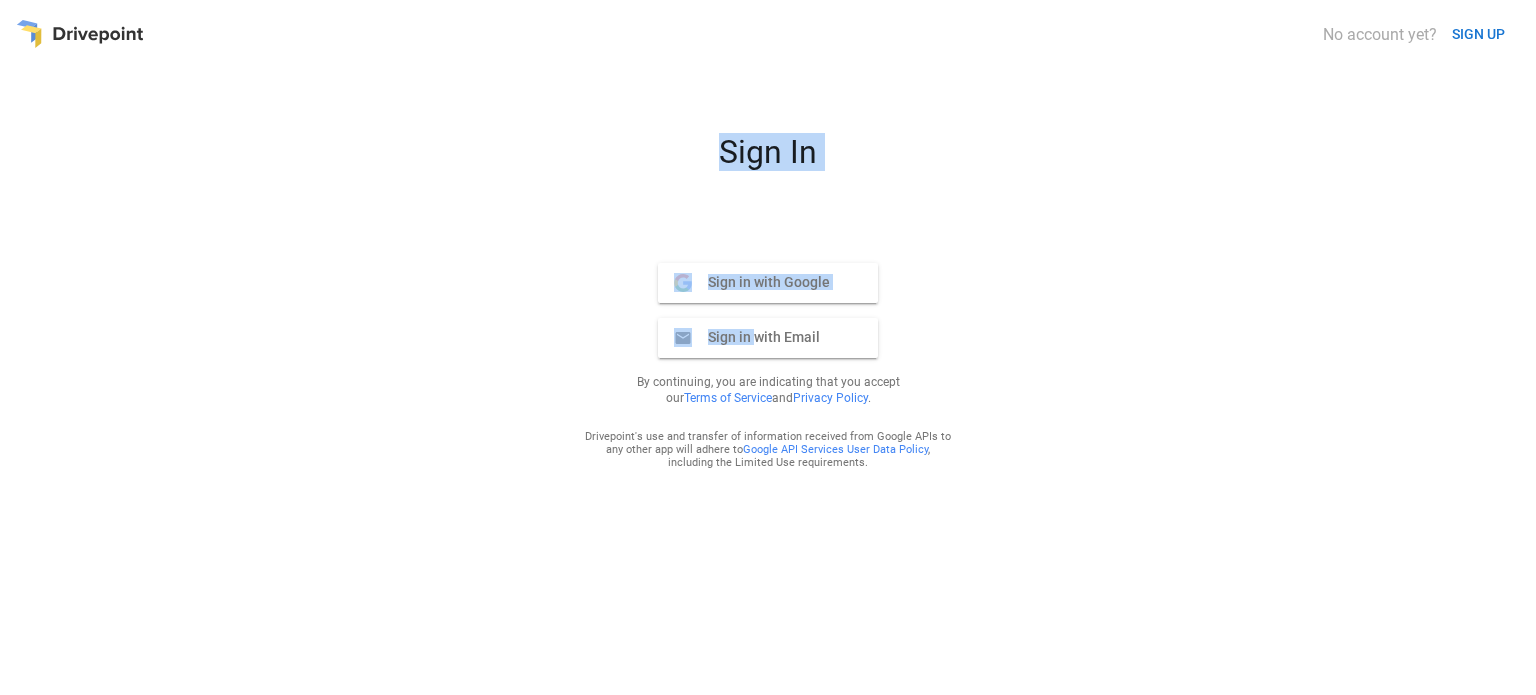 drag, startPoint x: 279, startPoint y: 265, endPoint x: 759, endPoint y: 330, distance: 484.38104 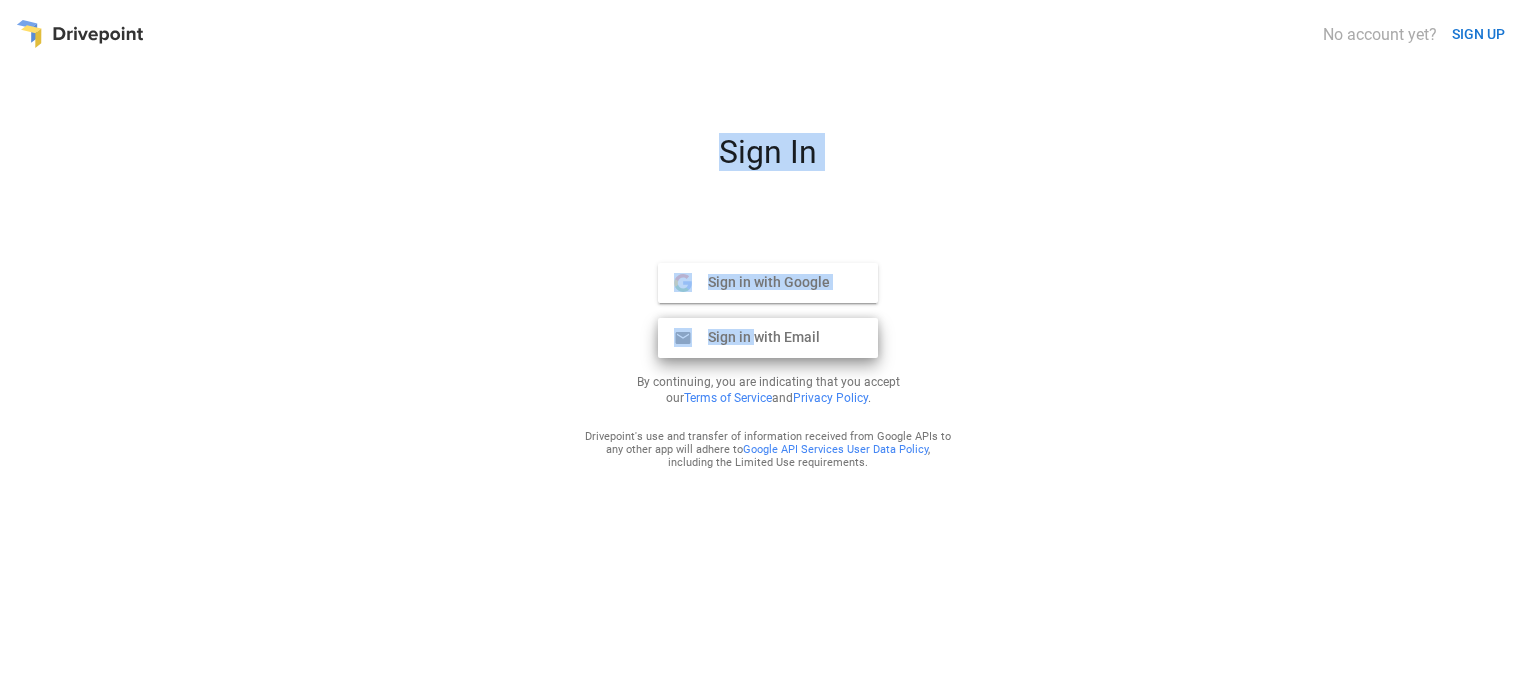 click on "Sign in with Email" at bounding box center [756, 337] 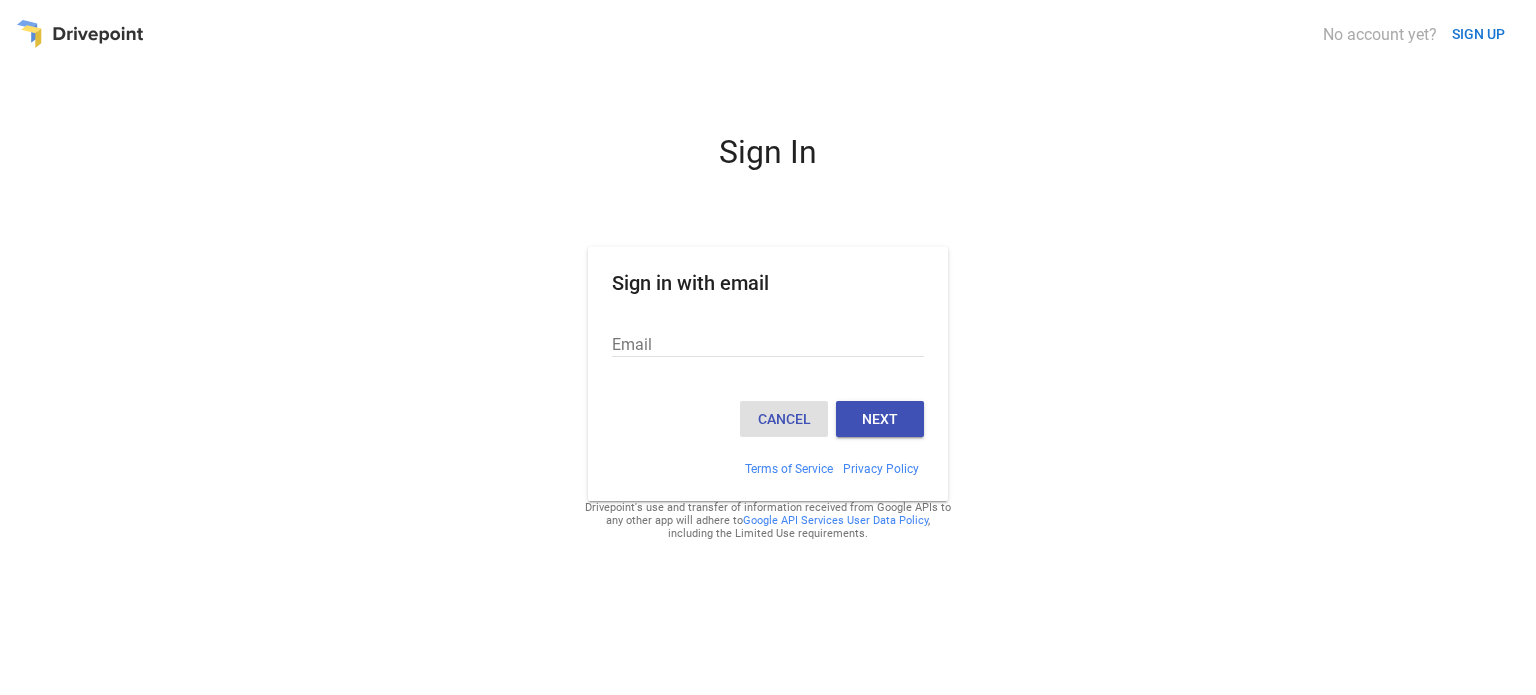 click on "Cancel" at bounding box center (784, 419) 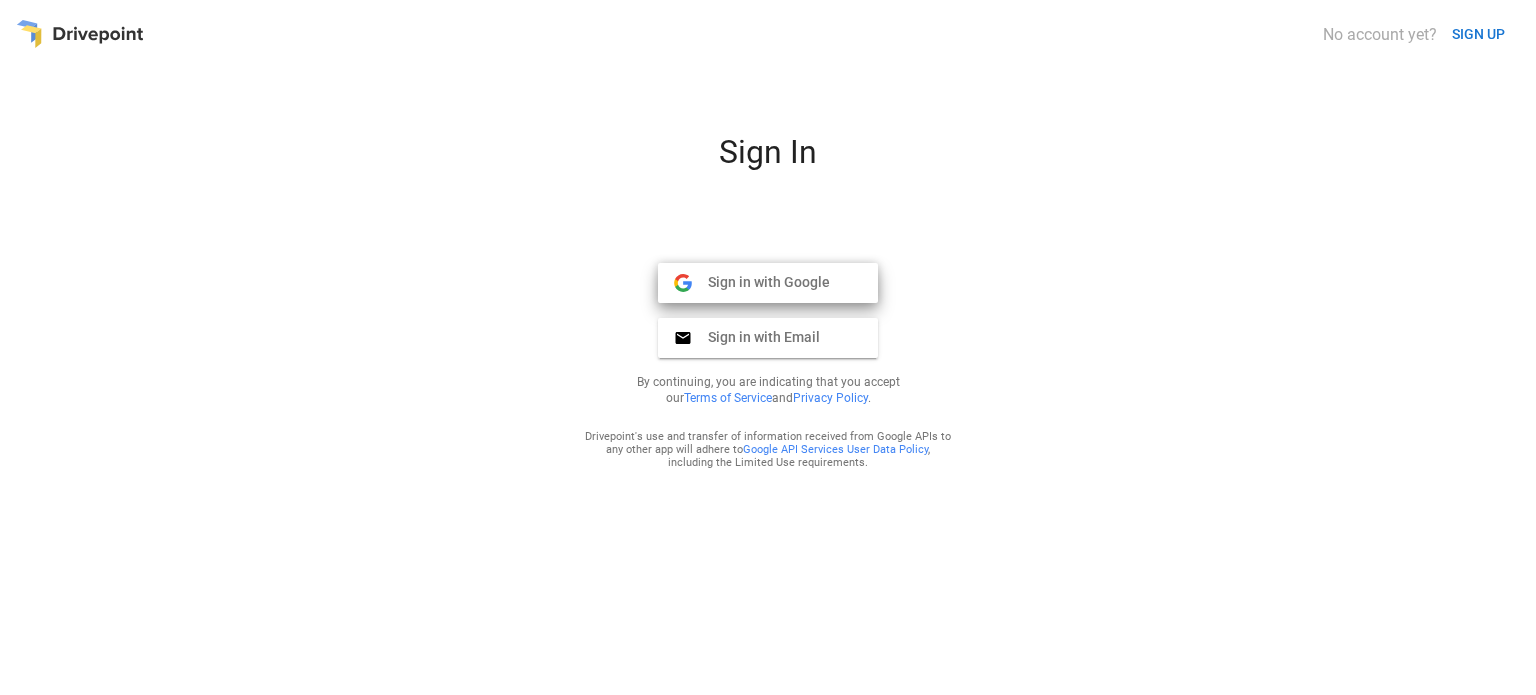 click on "Sign in with Google" at bounding box center [761, 282] 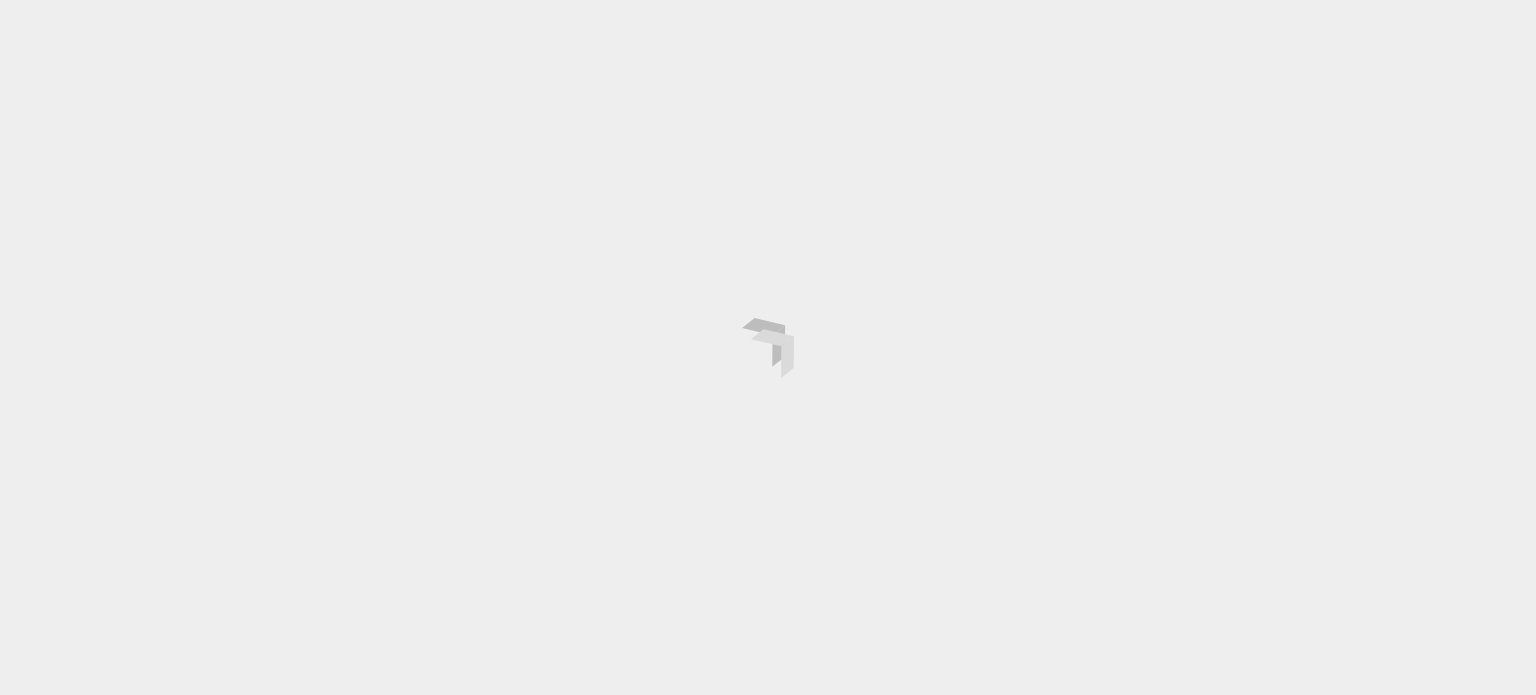 scroll, scrollTop: 0, scrollLeft: 0, axis: both 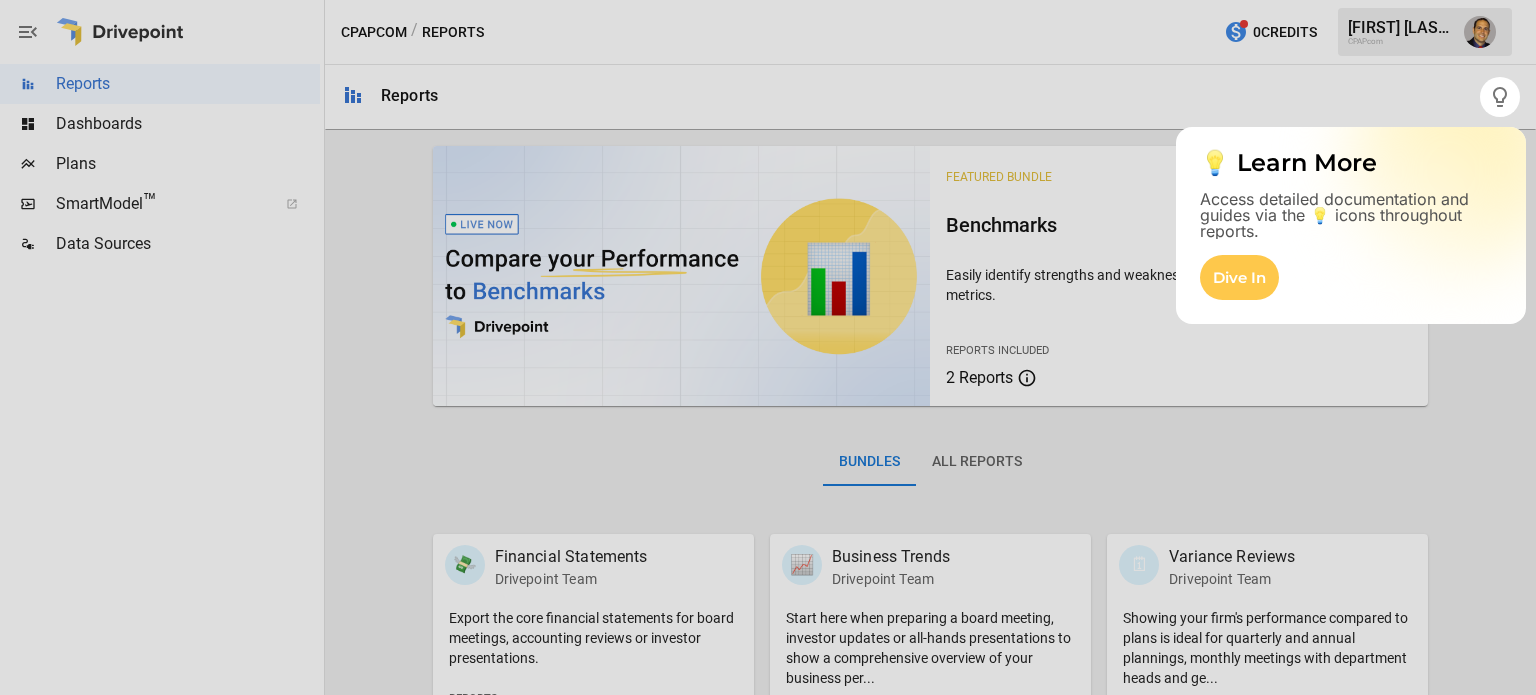 drag, startPoint x: 1358, startPoint y: 1, endPoint x: 935, endPoint y: 55, distance: 426.4329 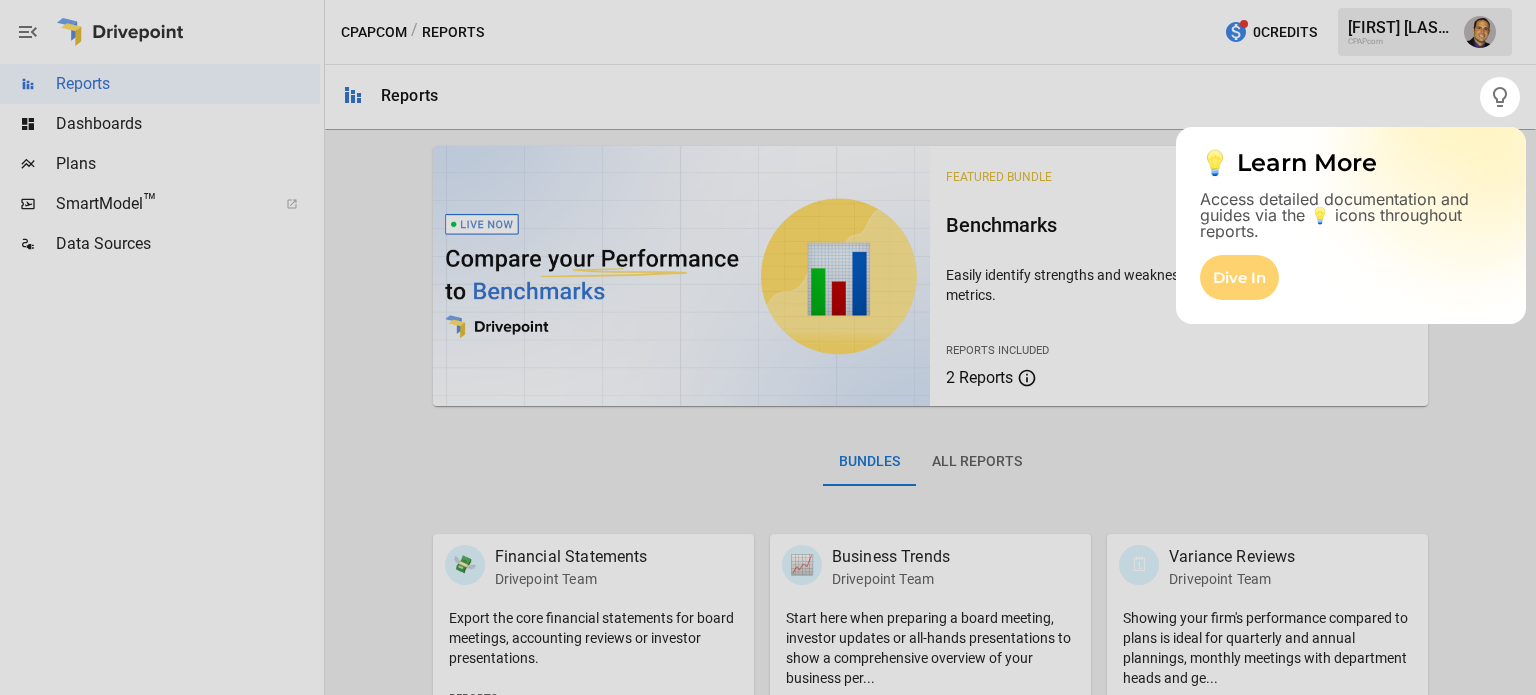 click on "Dive In" at bounding box center (1239, 277) 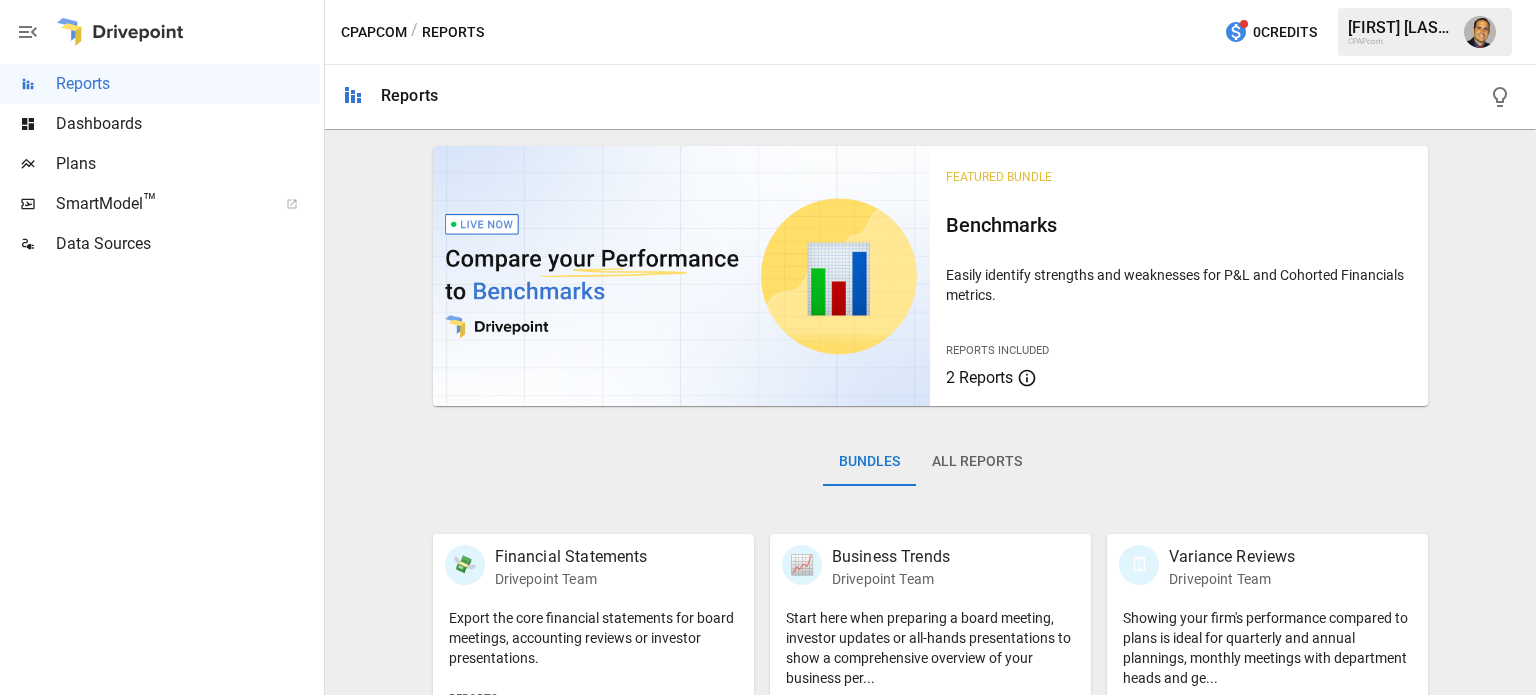click on "Data Sources" at bounding box center (188, 244) 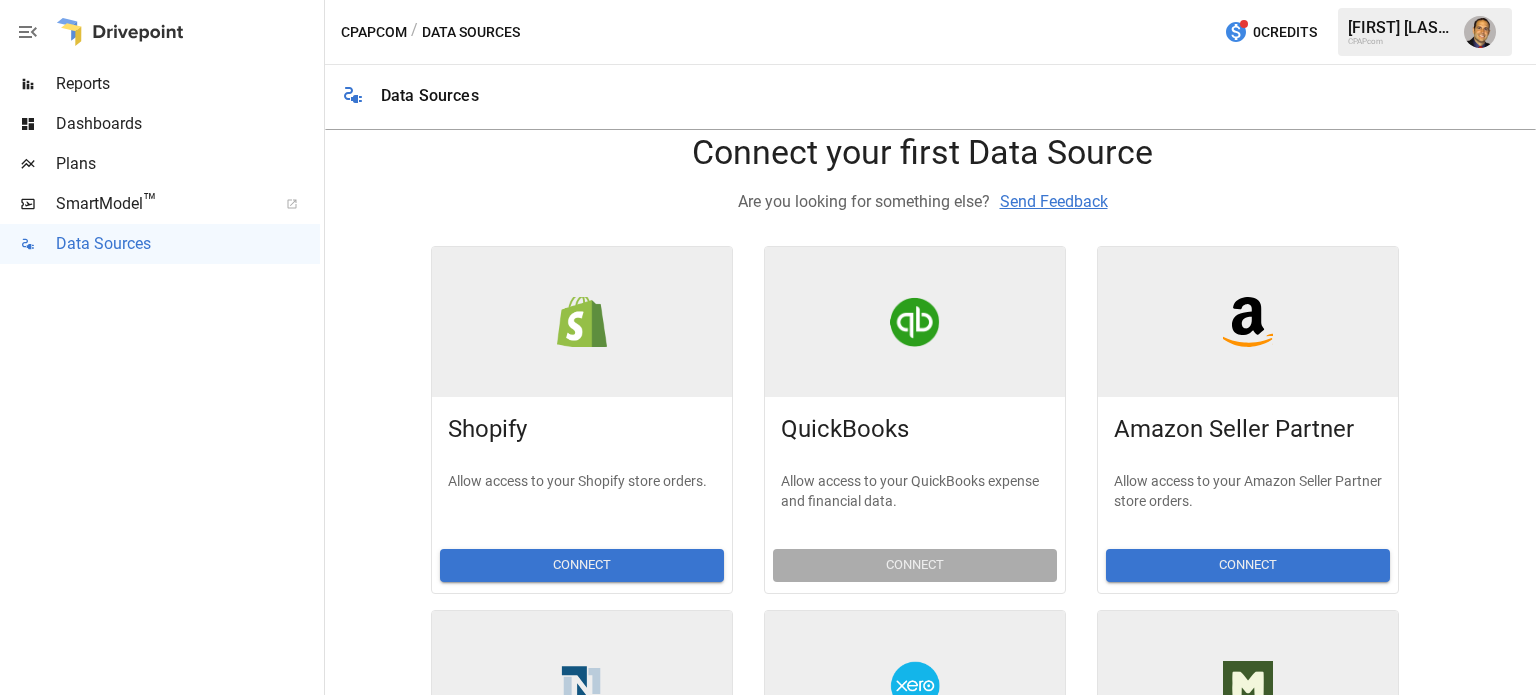 scroll, scrollTop: 28, scrollLeft: 0, axis: vertical 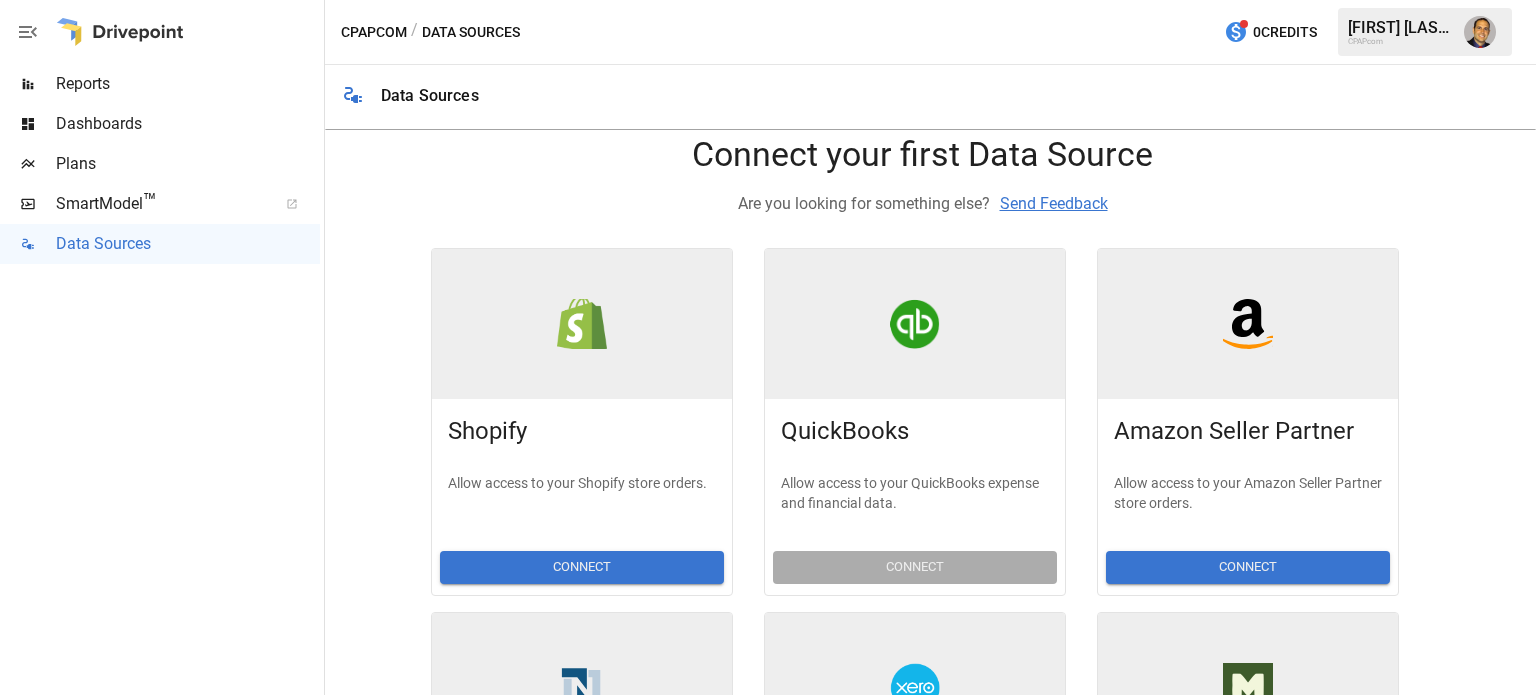 click on "Connect" at bounding box center [582, 567] 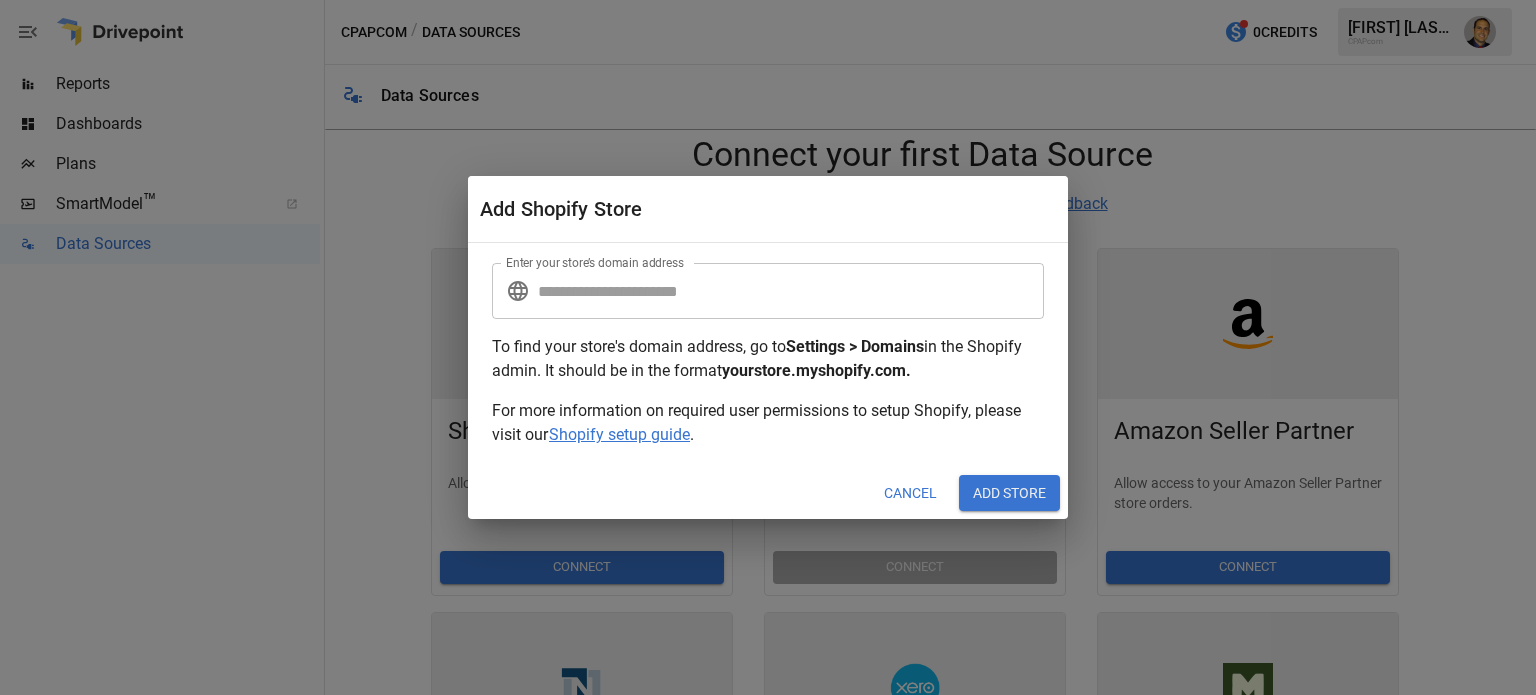 click on "Enter your store’s domain address" at bounding box center [791, 291] 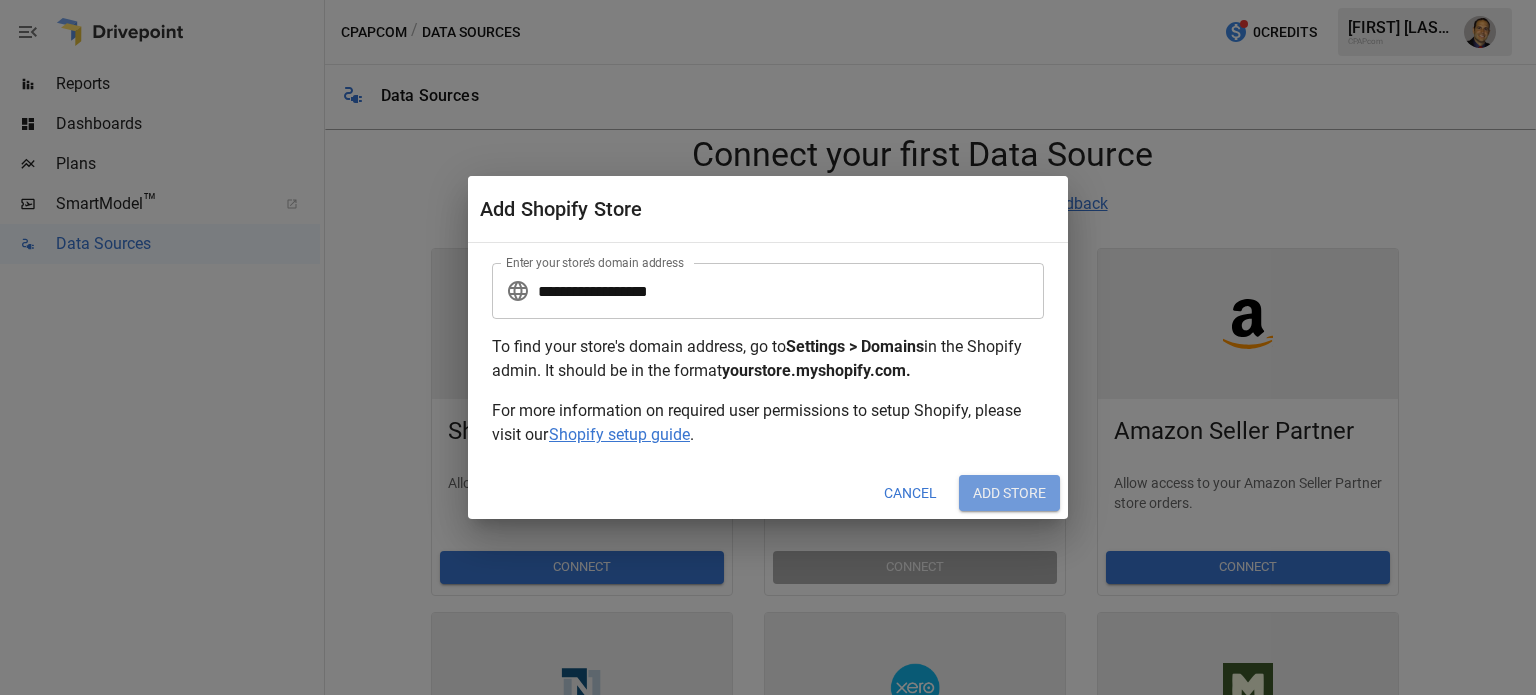 click on "Add Store" at bounding box center [1009, 493] 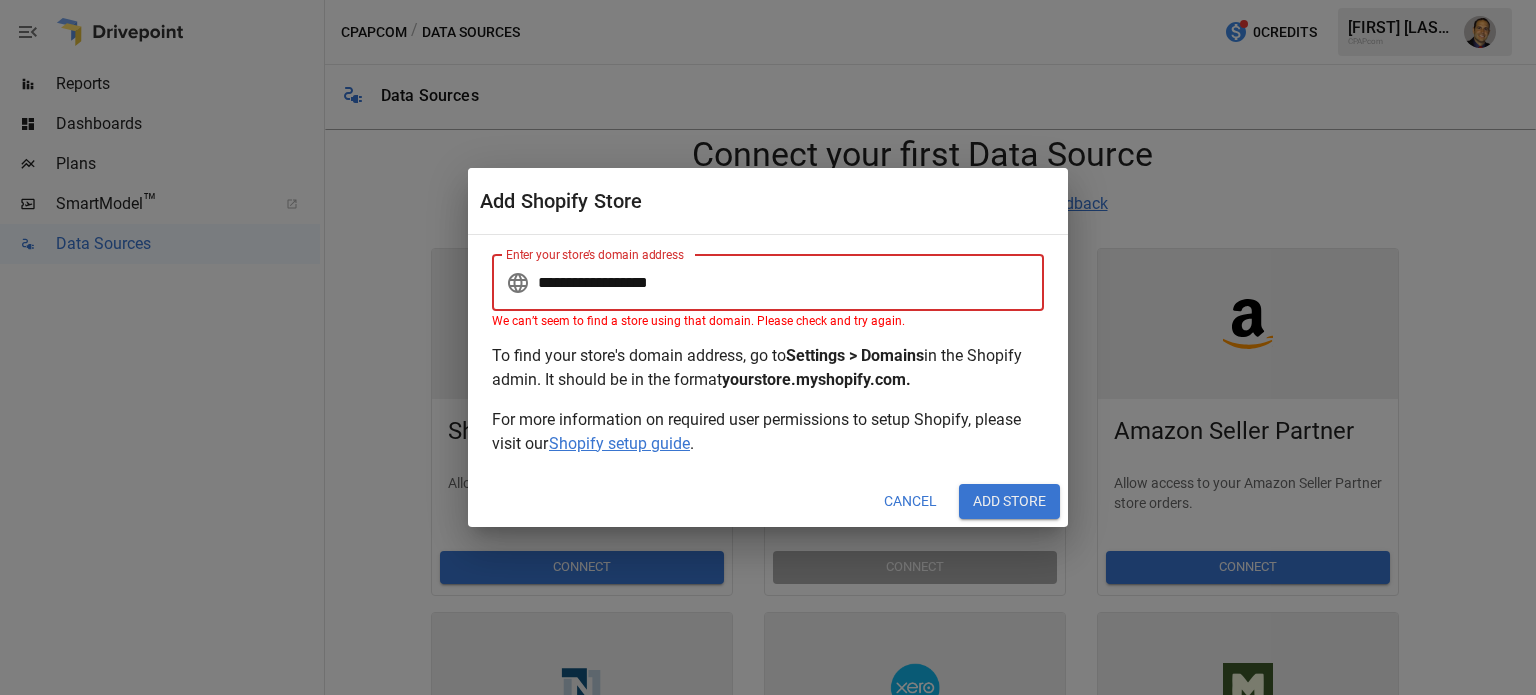 click on "**********" at bounding box center (791, 283) 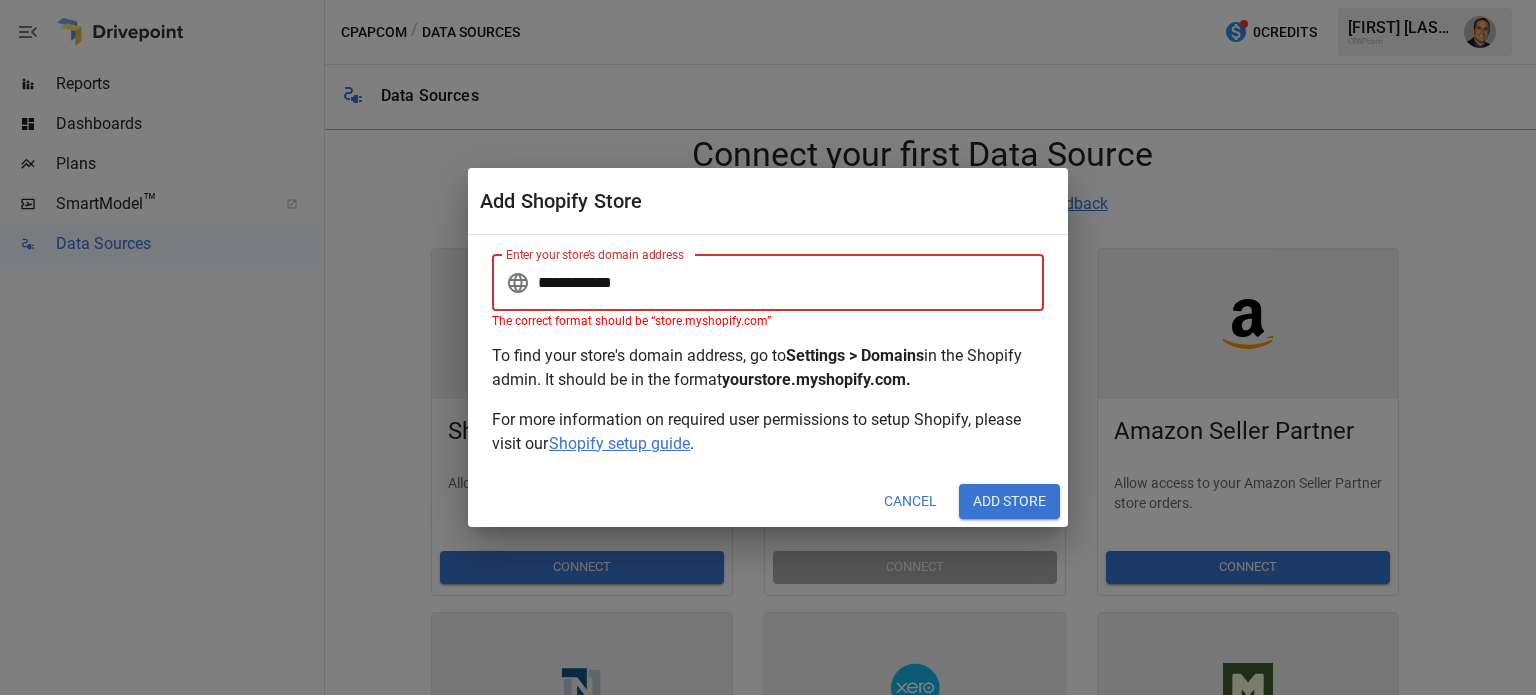 type on "**********" 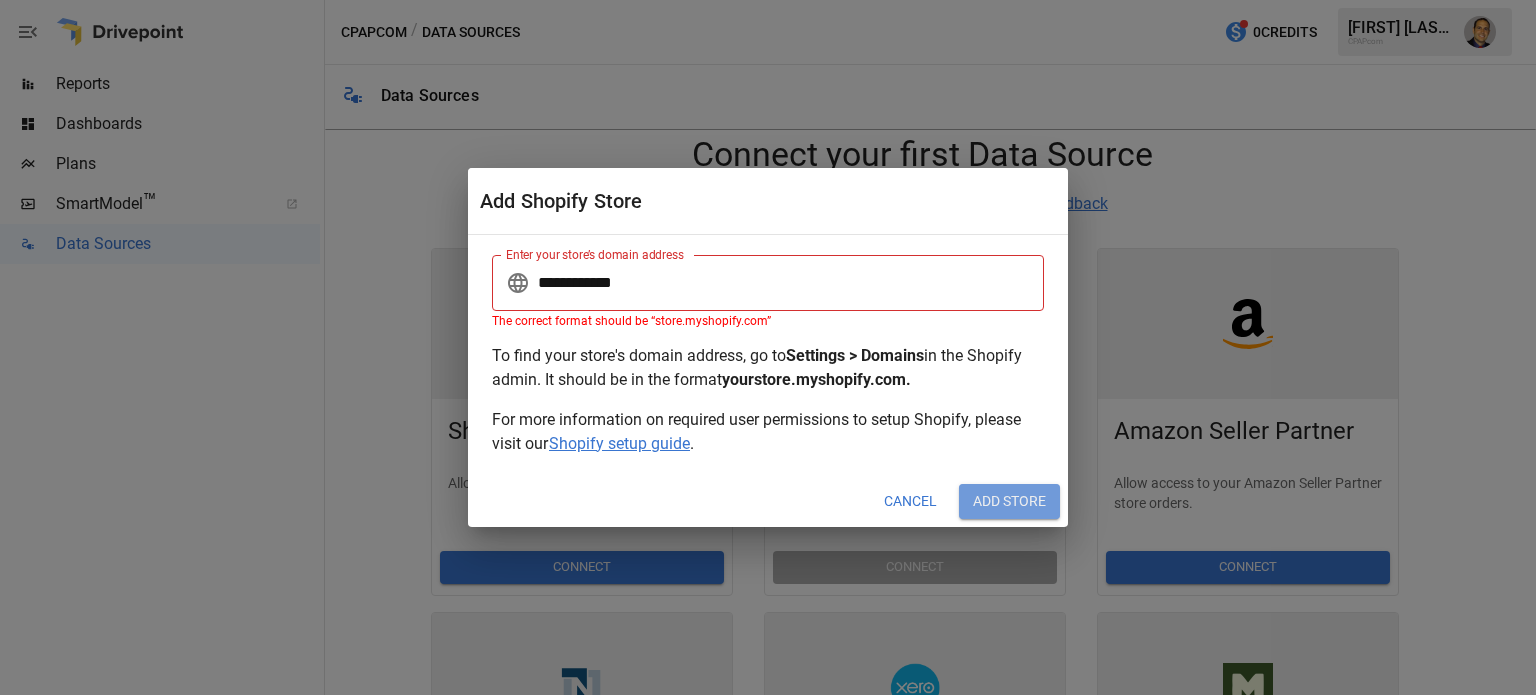 click on "Add Store" at bounding box center (1009, 502) 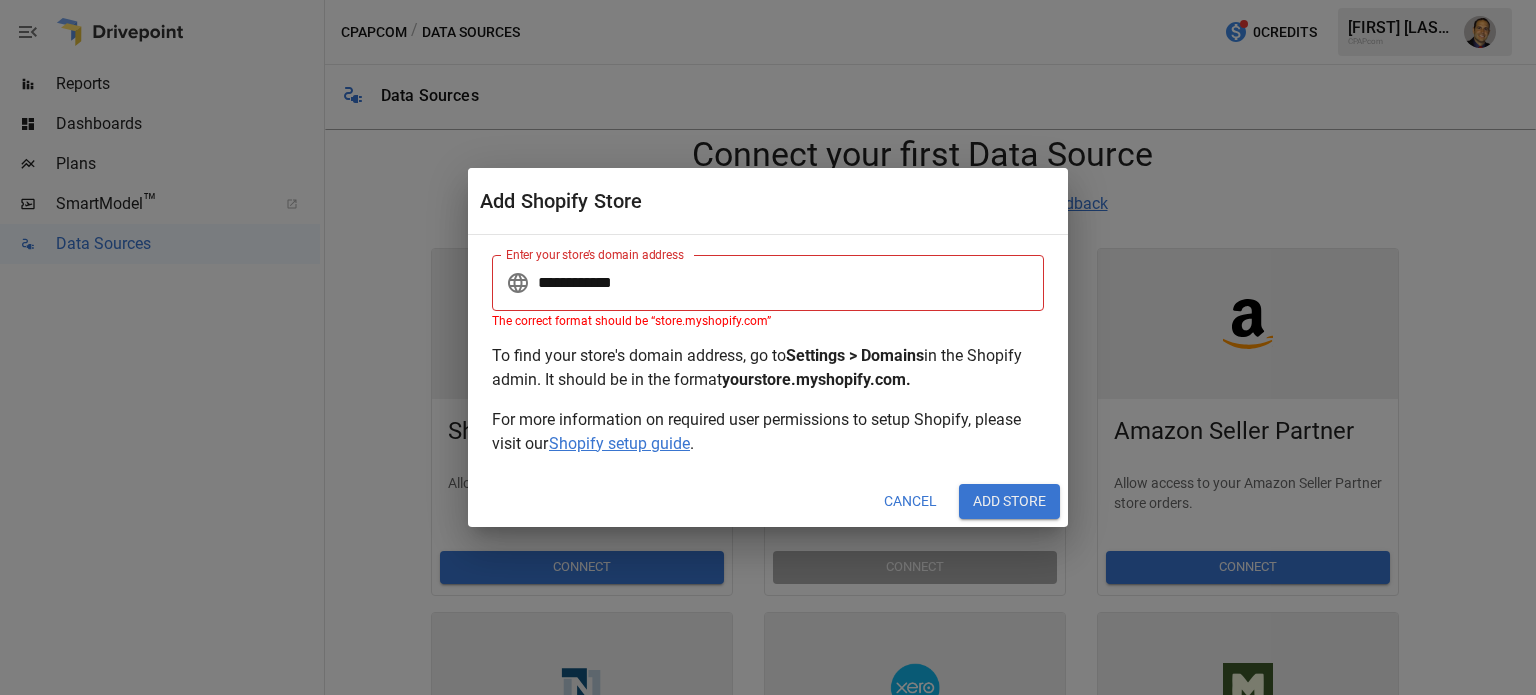 click on "Add Store" at bounding box center (1009, 502) 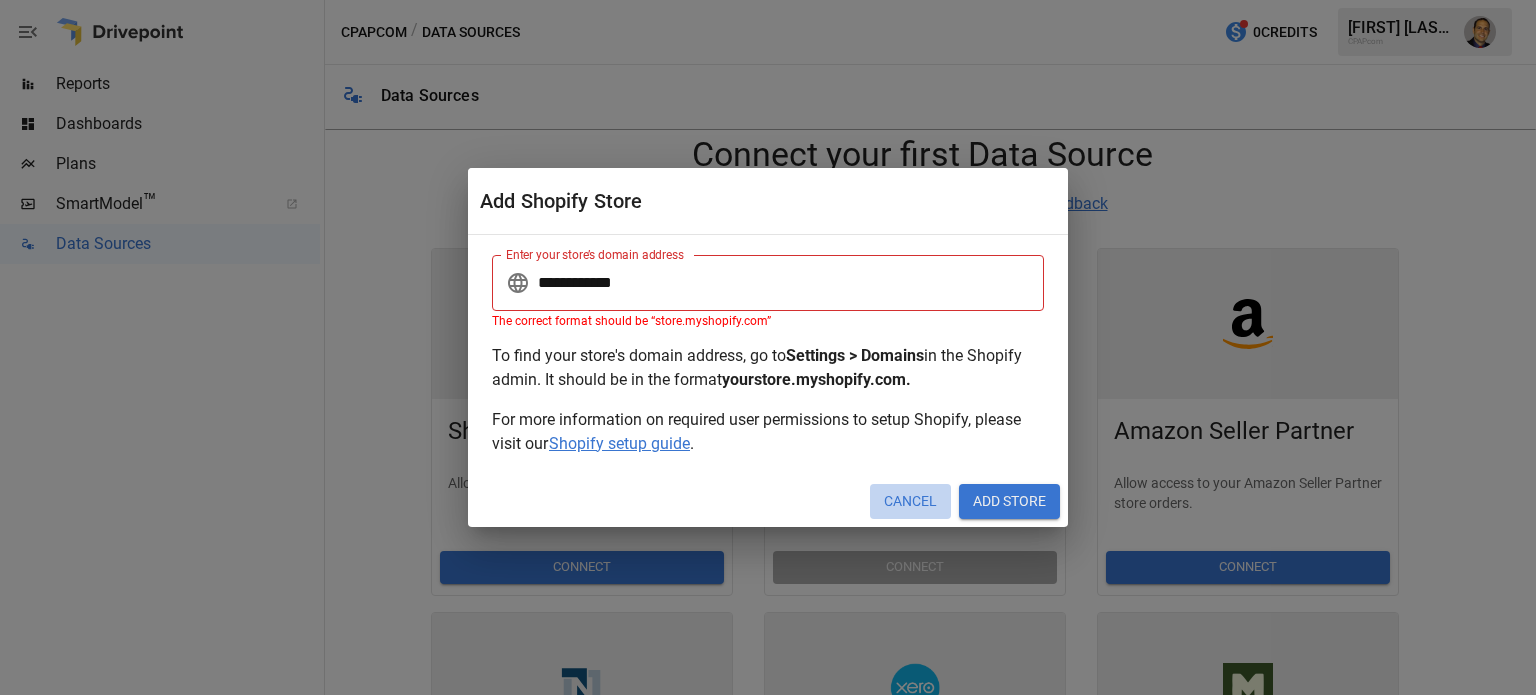 click on "Cancel" at bounding box center (910, 502) 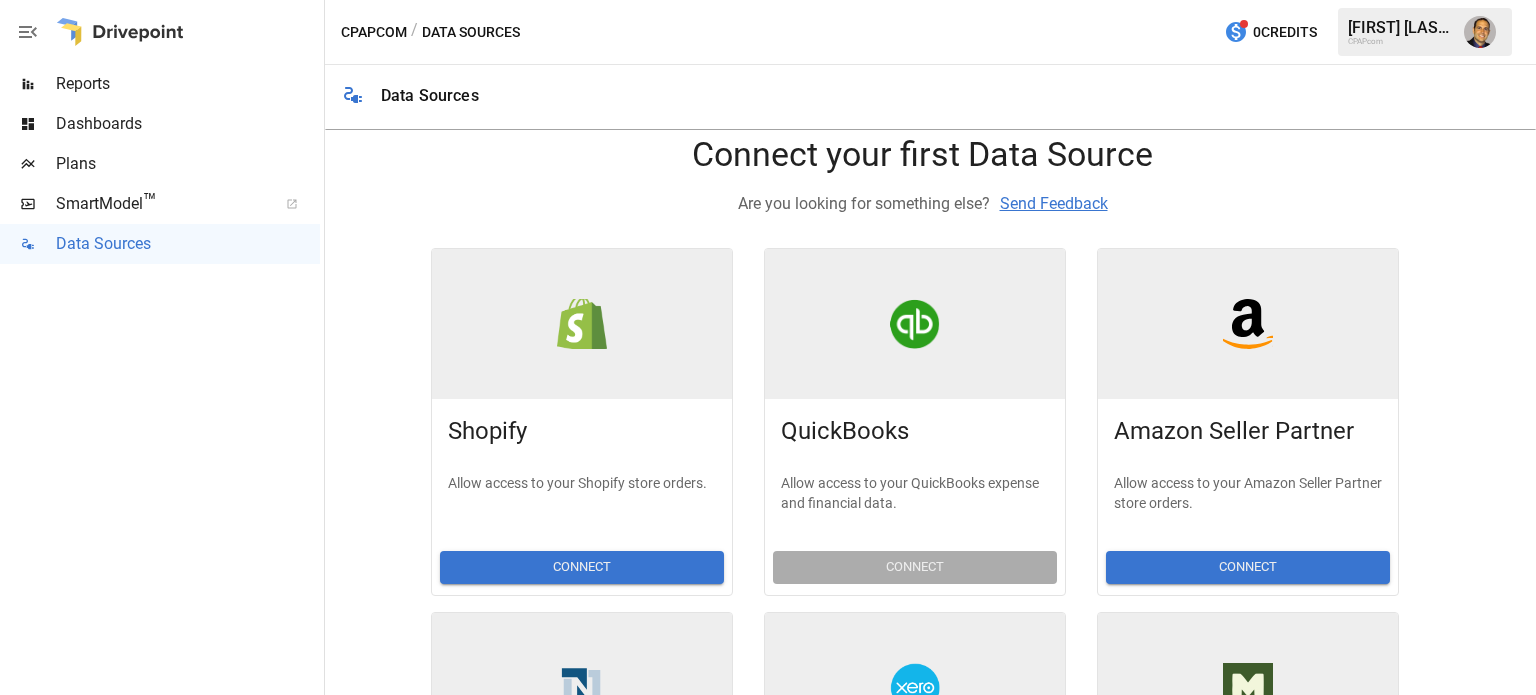 type 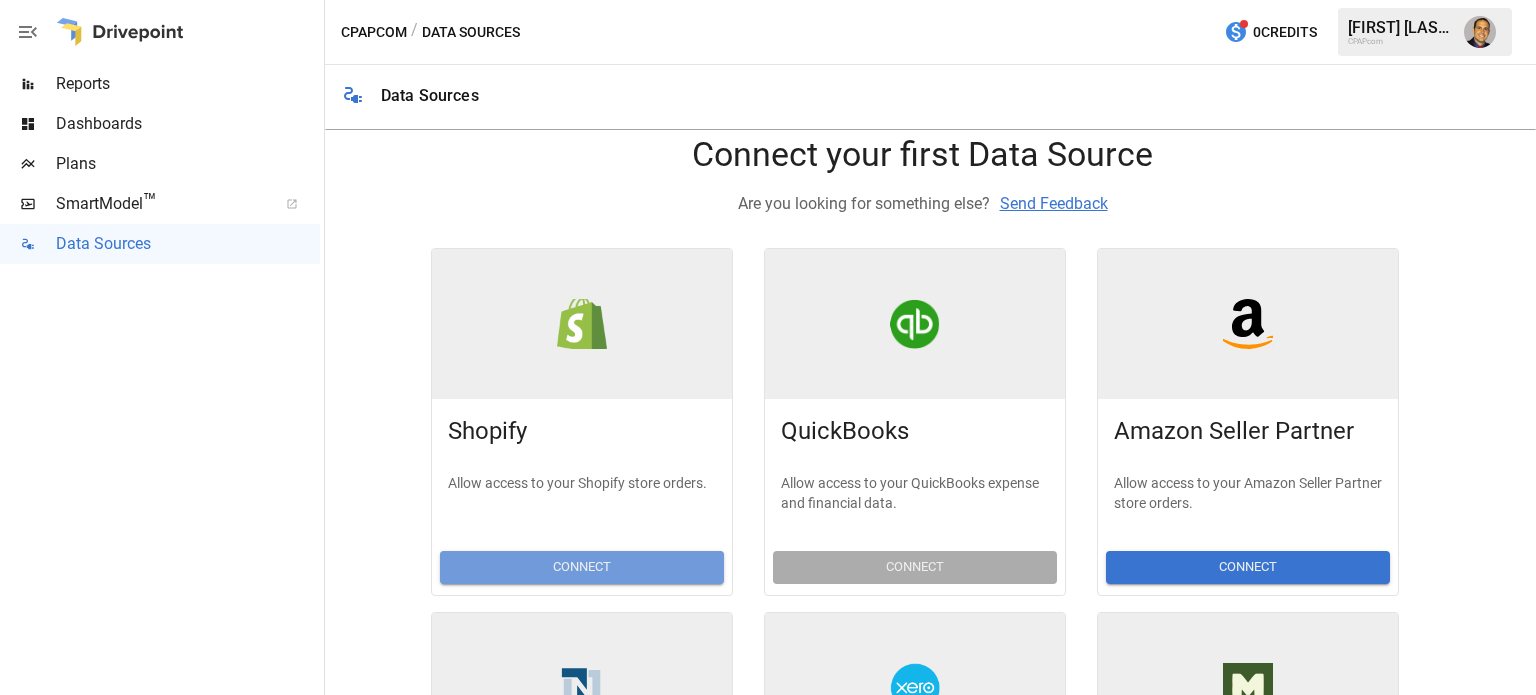 click on "Connect" at bounding box center (582, 567) 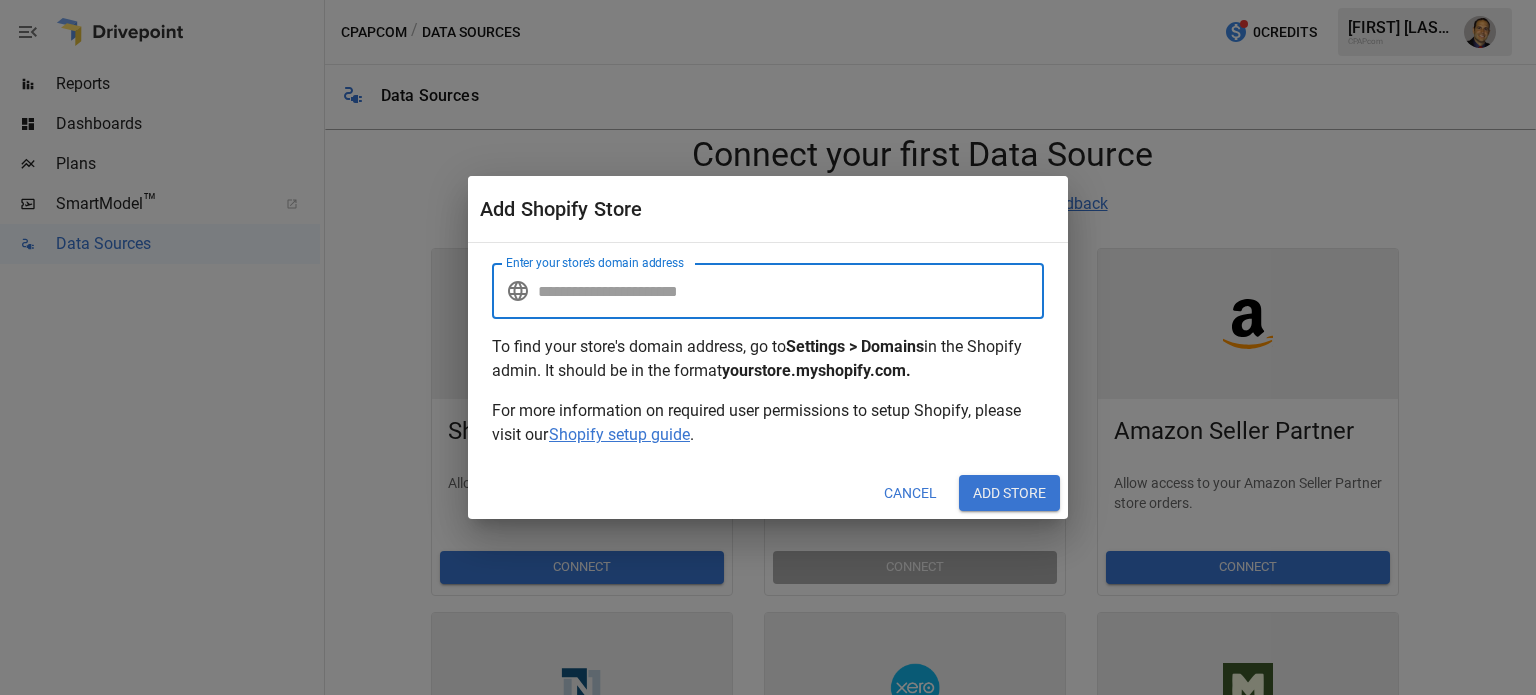 click on "Enter your store’s domain address" at bounding box center [791, 291] 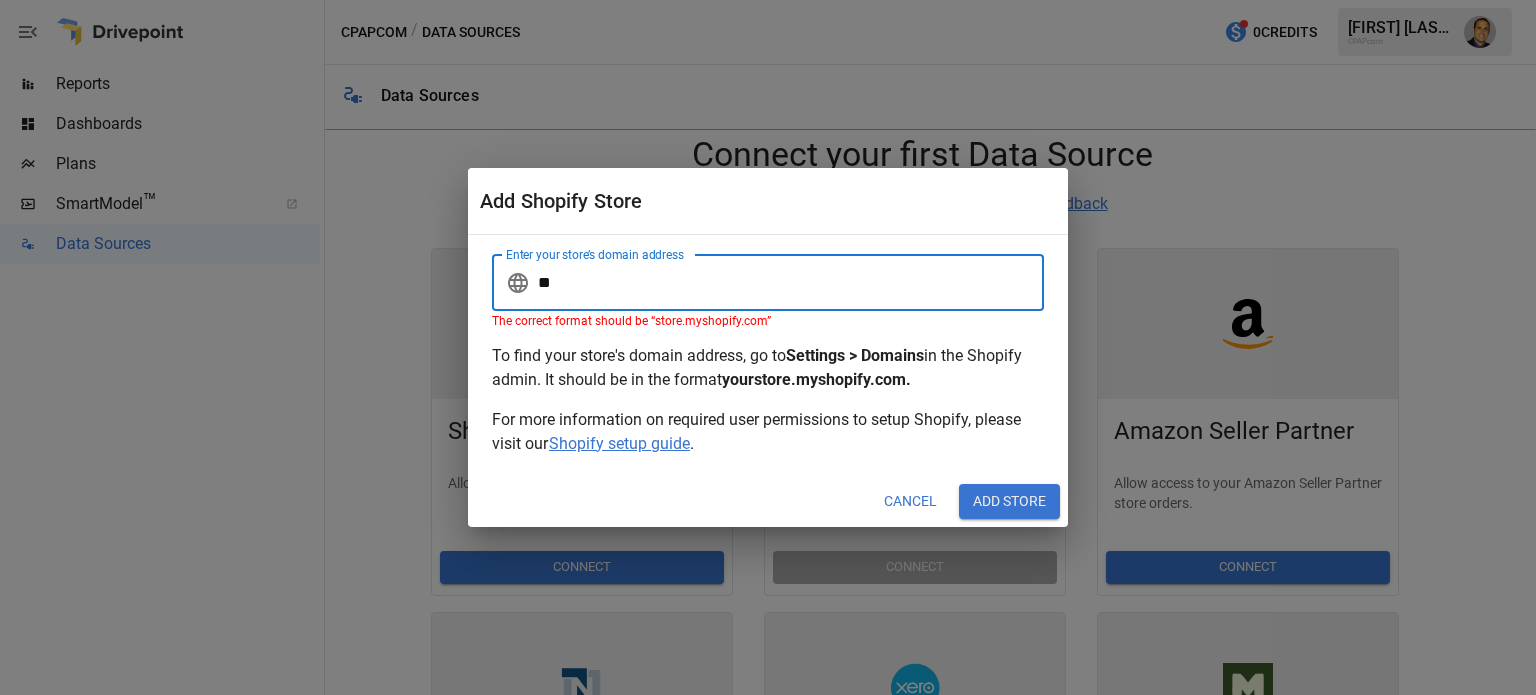 type on "*" 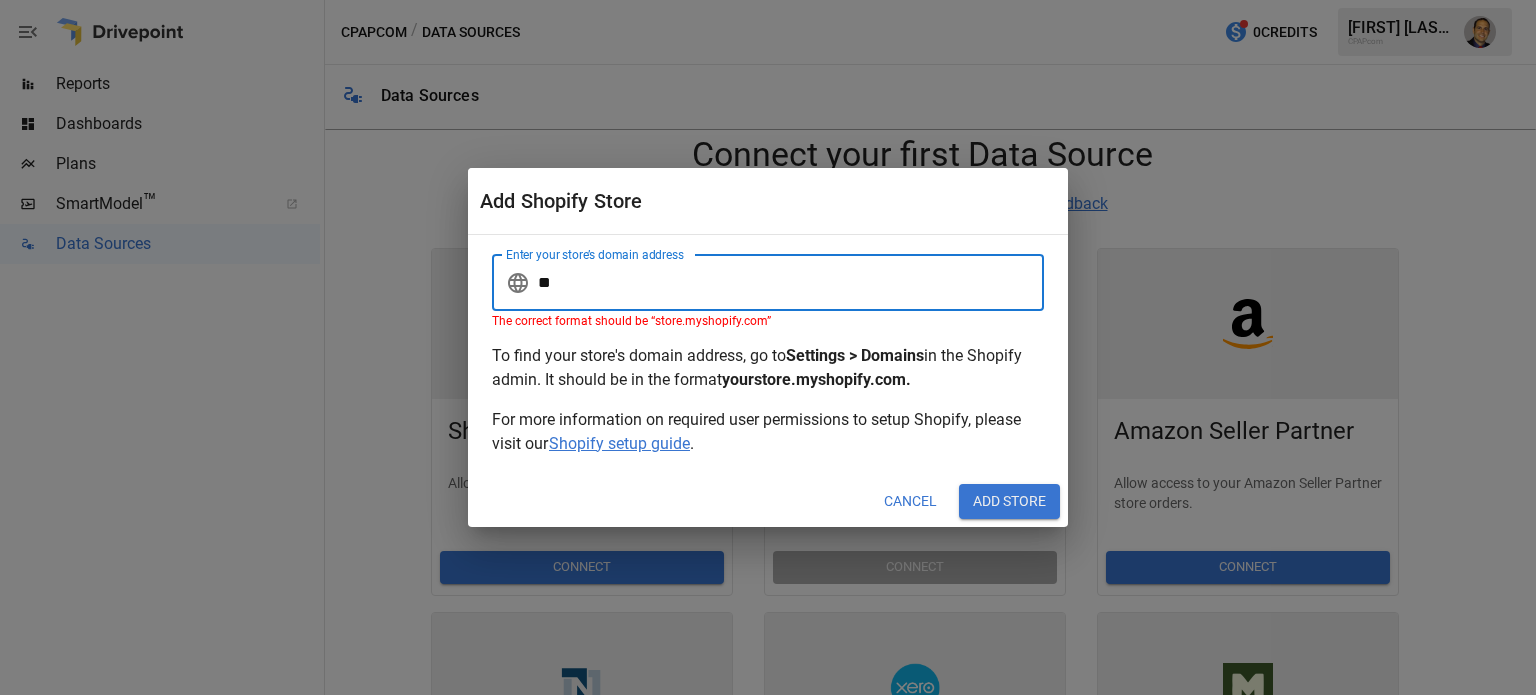 type on "*" 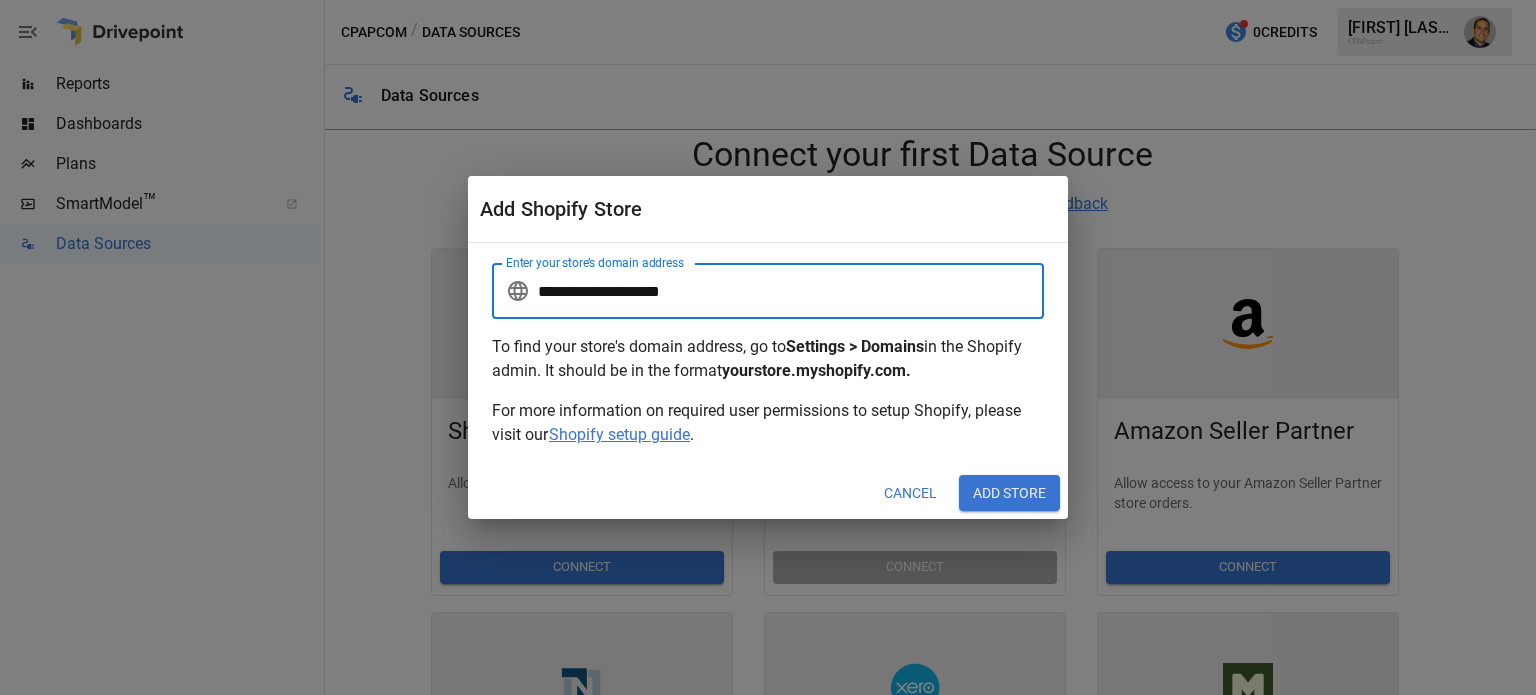 type on "**********" 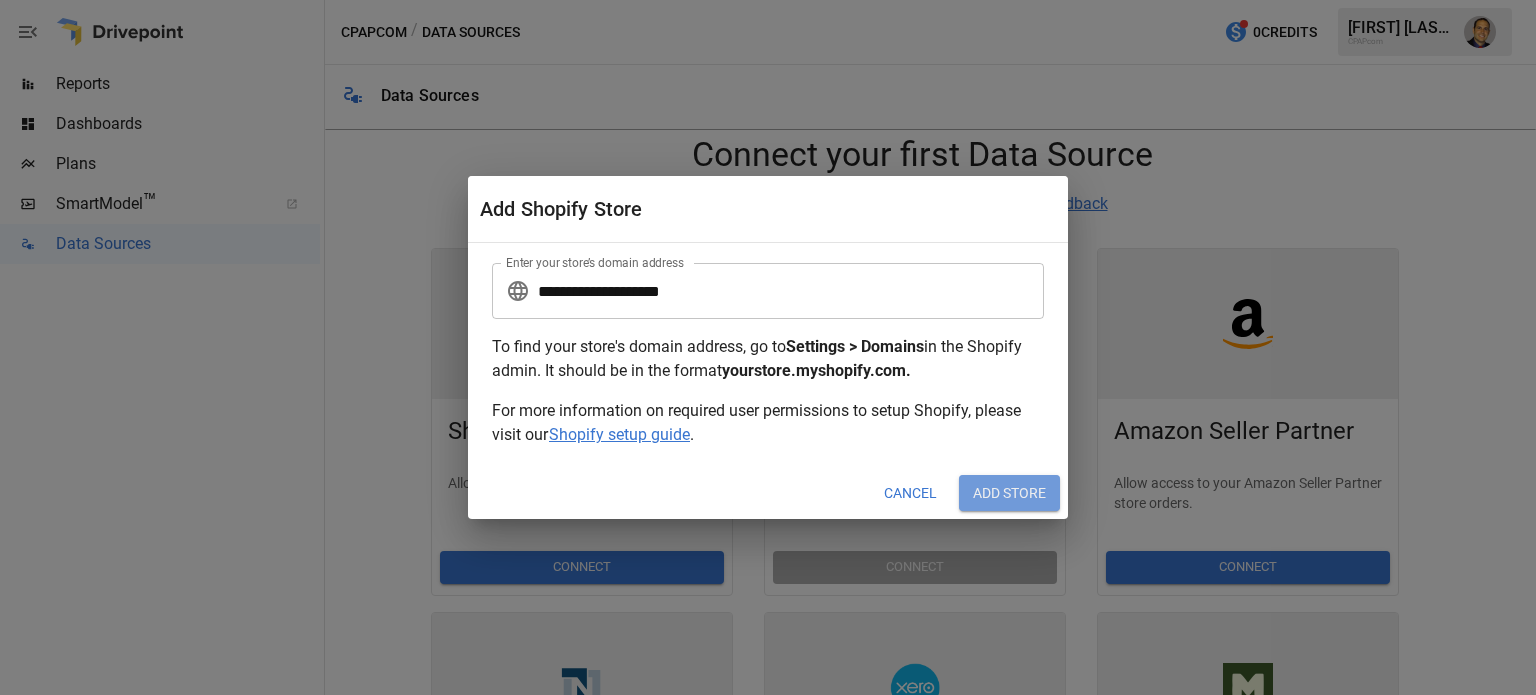 click on "Add Store" at bounding box center (1009, 493) 